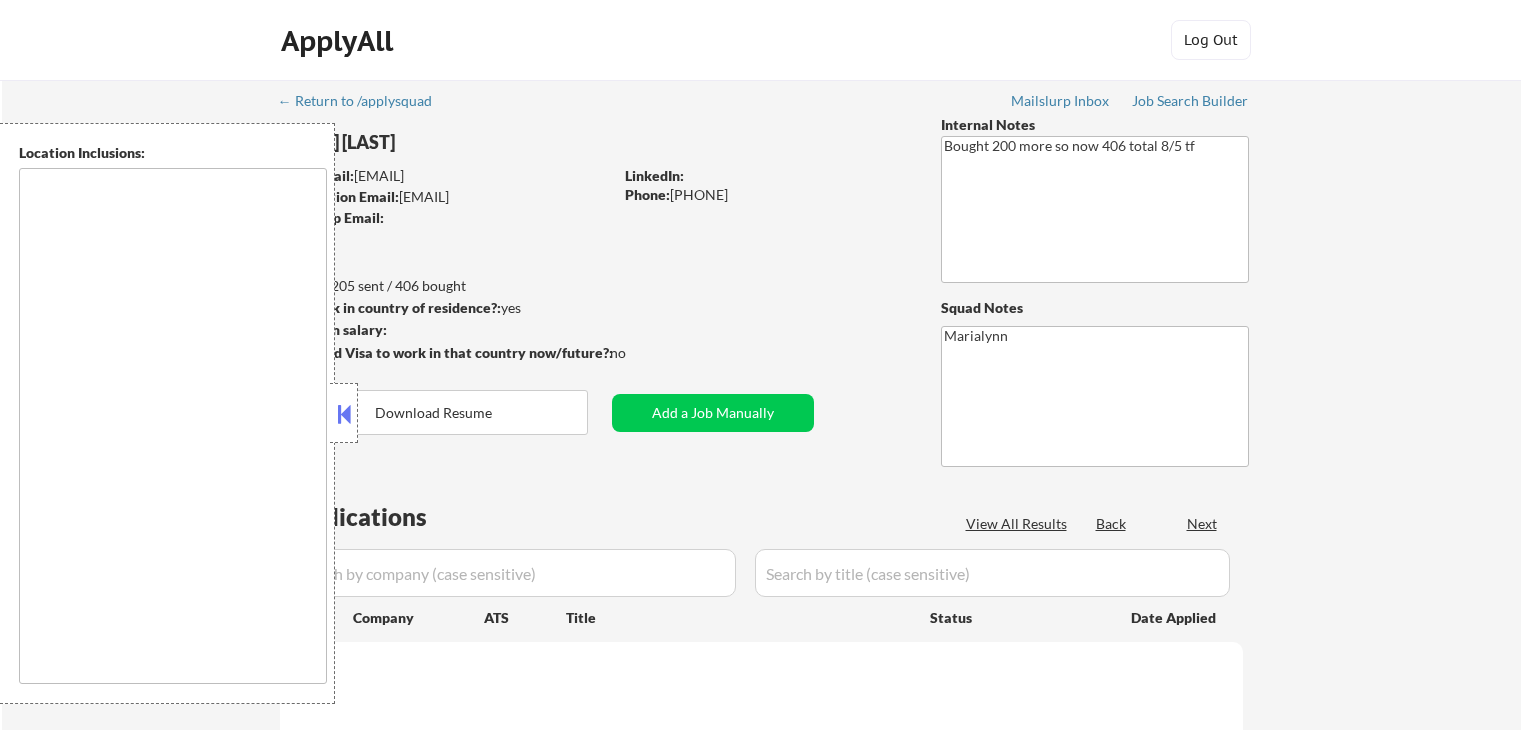 scroll, scrollTop: 0, scrollLeft: 0, axis: both 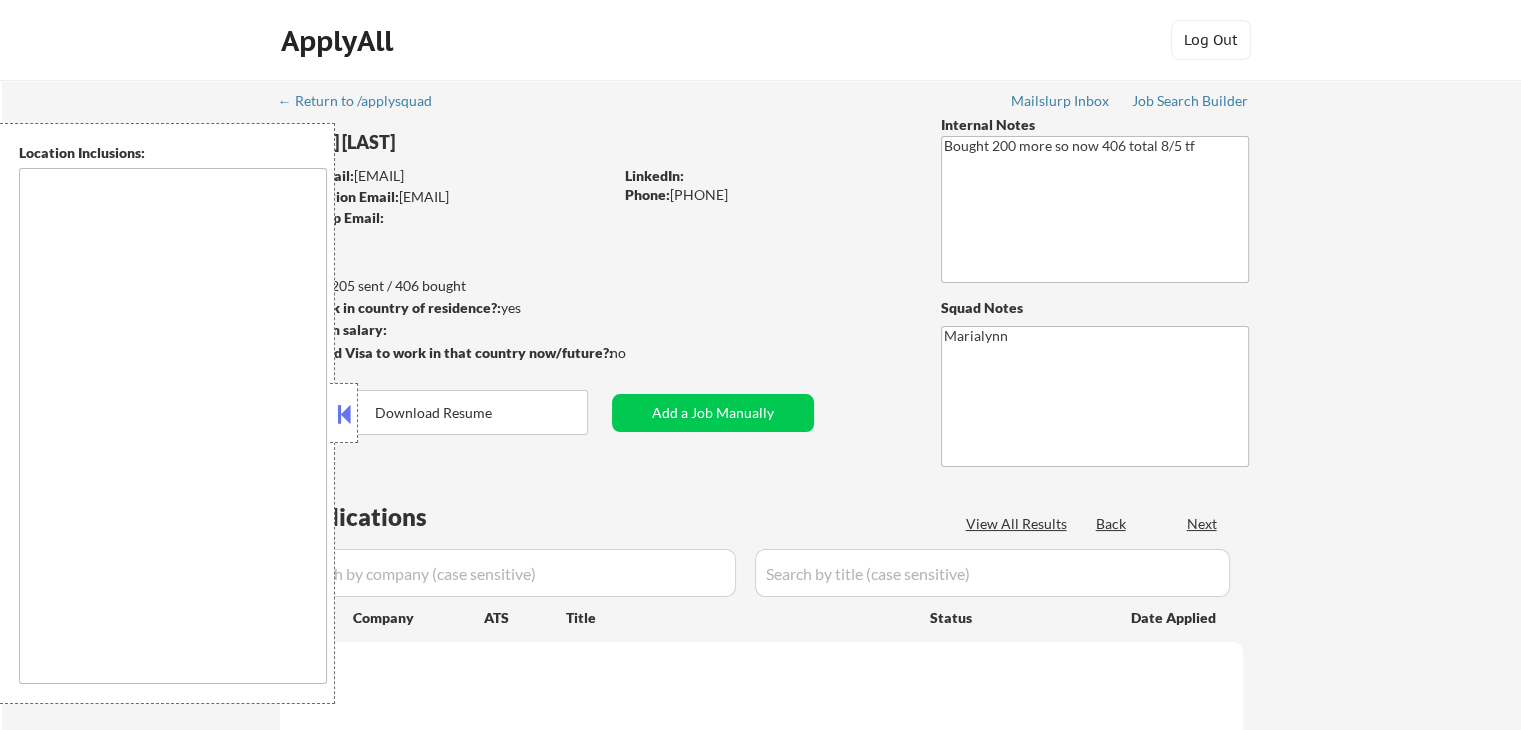 type on "Mountain View, [STATE] [ZIP] Palo Alto, [STATE] [ZIP] Sunnyvale, [STATE] [ZIP] Cupertino, [STATE] [ZIP] Los Altos, [STATE] [ZIP] Santa Clara, [STATE] [ZIP] Menlo Park, [STATE] [ZIP] Redwood City, [STATE] [ZIP] Fremont, [STATE] [ZIP] San Jose, [STATE] [ZIP] Milpitas, [STATE] [ZIP] Los Gatos, [STATE] [ZIP] Campbell, [STATE] [ZIP] Saratoga, [STATE] [ZIP] San Mateo, [STATE] [ZIP] Burlingame, [STATE] [ZIP] Belmont, [STATE] [ZIP] Foster City, [STATE] [ZIP] San Carlos, [STATE] [ZIP] Atherton, [STATE] [ZIP] East Palo Alto, [STATE] [ZIP] Alameda, [STATE] [ZIP] Hayward, [STATE] [ZIP] Union City, [STATE] [ZIP] Daly City, [STATE] [ZIP] South San Francisco, [STATE] [ZIP] San Bruno, [STATE] [ZIP] Pacifica, [STATE] [ZIP] Colma, [STATE] [ZIP] Brisbane, [STATE] [ZIP] Oakland, [STATE] [ZIP] Berkeley, [STATE] [ZIP] Emeryville, [STATE] [ZIP] Albany, [STATE] [ZIP] Piedmont, [STATE] [ZIP] San Leandro, [STATE] [ZIP] Castro Valley, [STATE] [ZIP] Newark, [STATE] [ZIP] Pleasanton, [STATE] [ZIP] Dublin, [STATE] [ZIP] Livermore, [STATE] [ZIP] Walnut Creek, [STATE] [ZIP] Concord, [STATE] [ZIP] Lafayette, [STATE] [ZIP] Orinda, [STATE] [ZIP] Moraga, [STATE] [ZIP] Danville, [STATE] [ZIP] San Ramon, [STATE] [ZIP] Martinez, [STATE] [ZIP] Richmond, [STATE] [ZIP] El Cerrito, [STATE] [ZIP] Hercules, [STATE] [ZIP] Pinole, [STATE] [ZIP] Benicia, [STATE] [ZIP] Vallejo, [STATE] [ZIP] Fairfield, [STATE] [ZIP] Suisun City, [STATE] [ZIP] Napa, [STATE] [ZIP] Petaluma, [STATE] [ZIP] Rohnert Park, [STATE] [ZIP] Santa Rosa, [STATE] [ZIP] Novato, [STATE] [ZIP] San Rafael, [STATE] [ZIP] Mill Valley, [STATE] [ZIP] Sausal..." 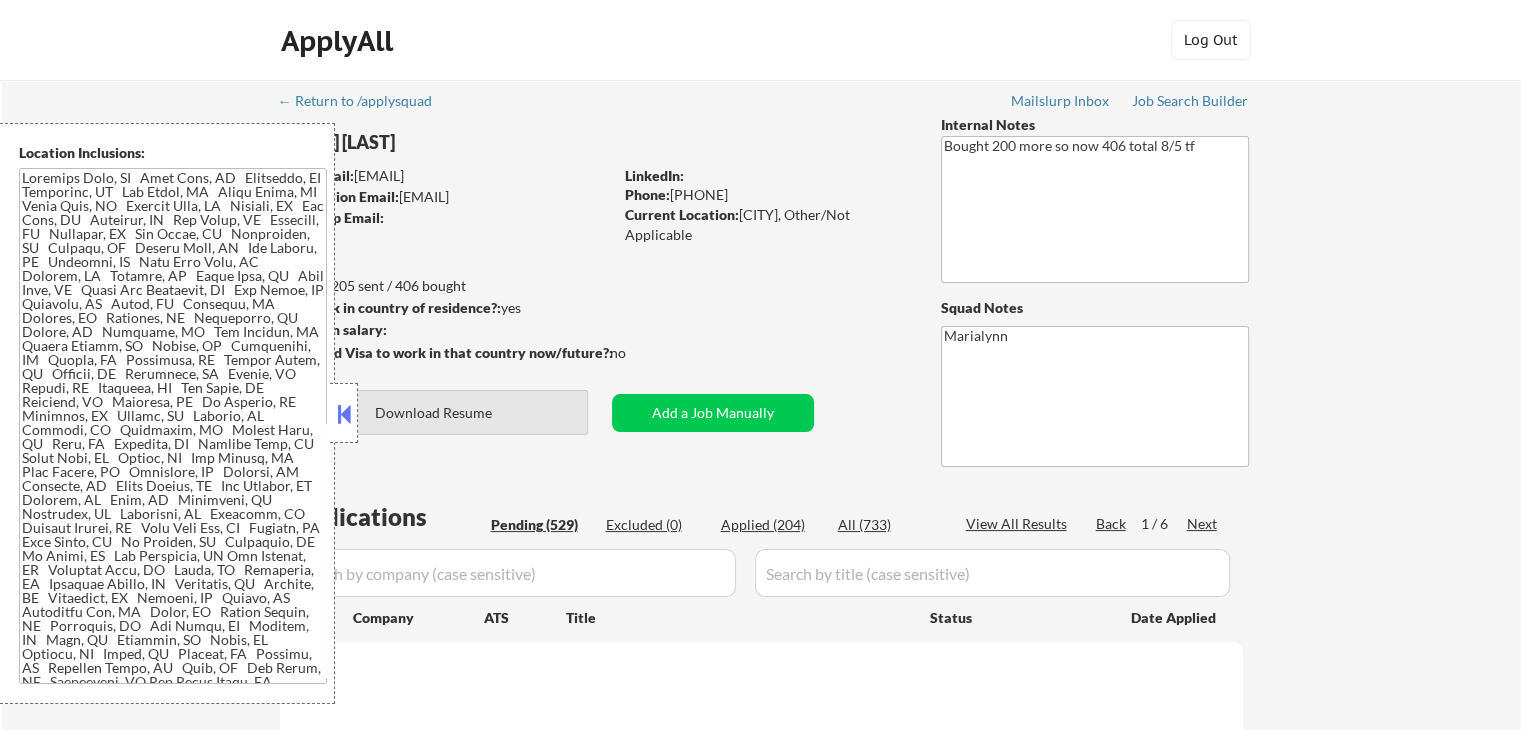click at bounding box center [344, 413] 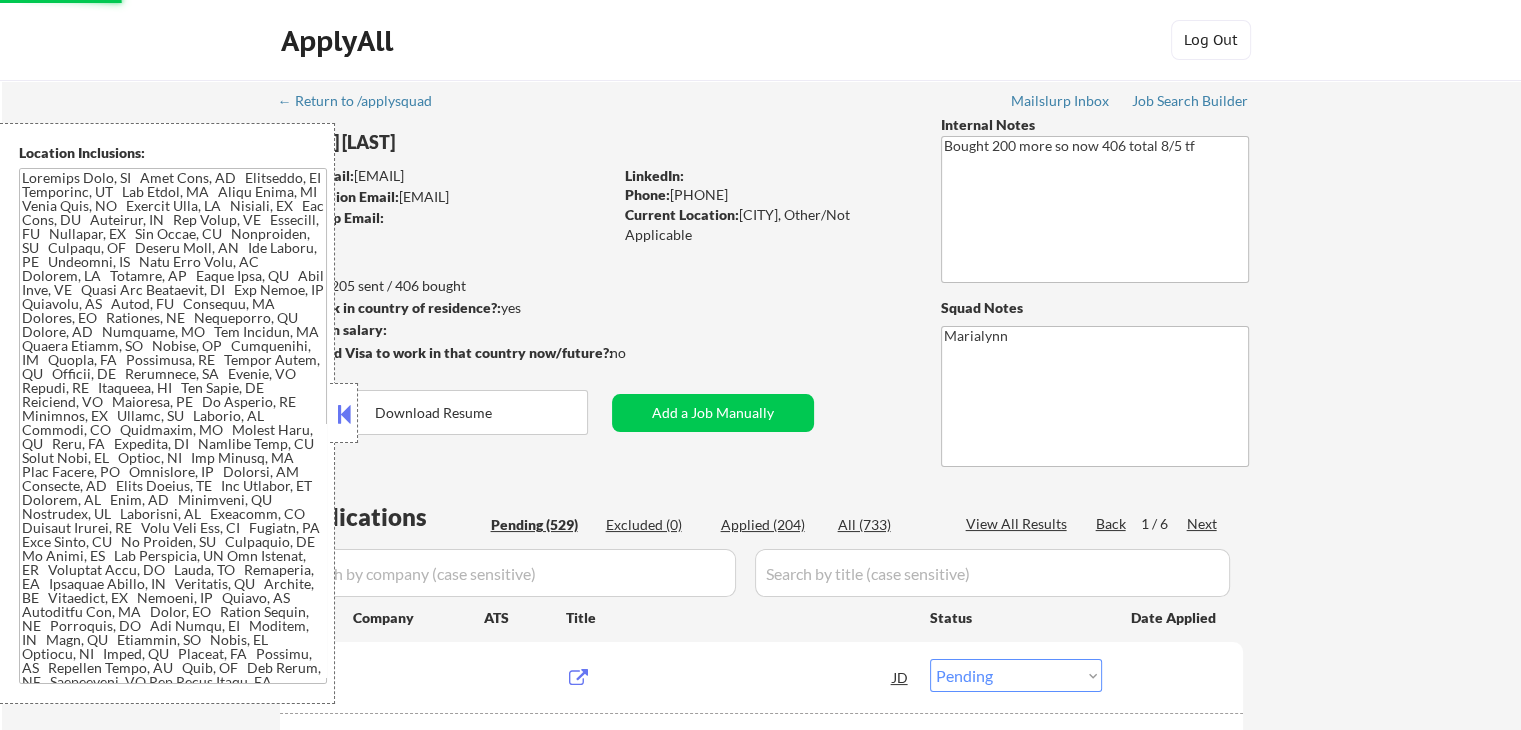click at bounding box center [344, 414] 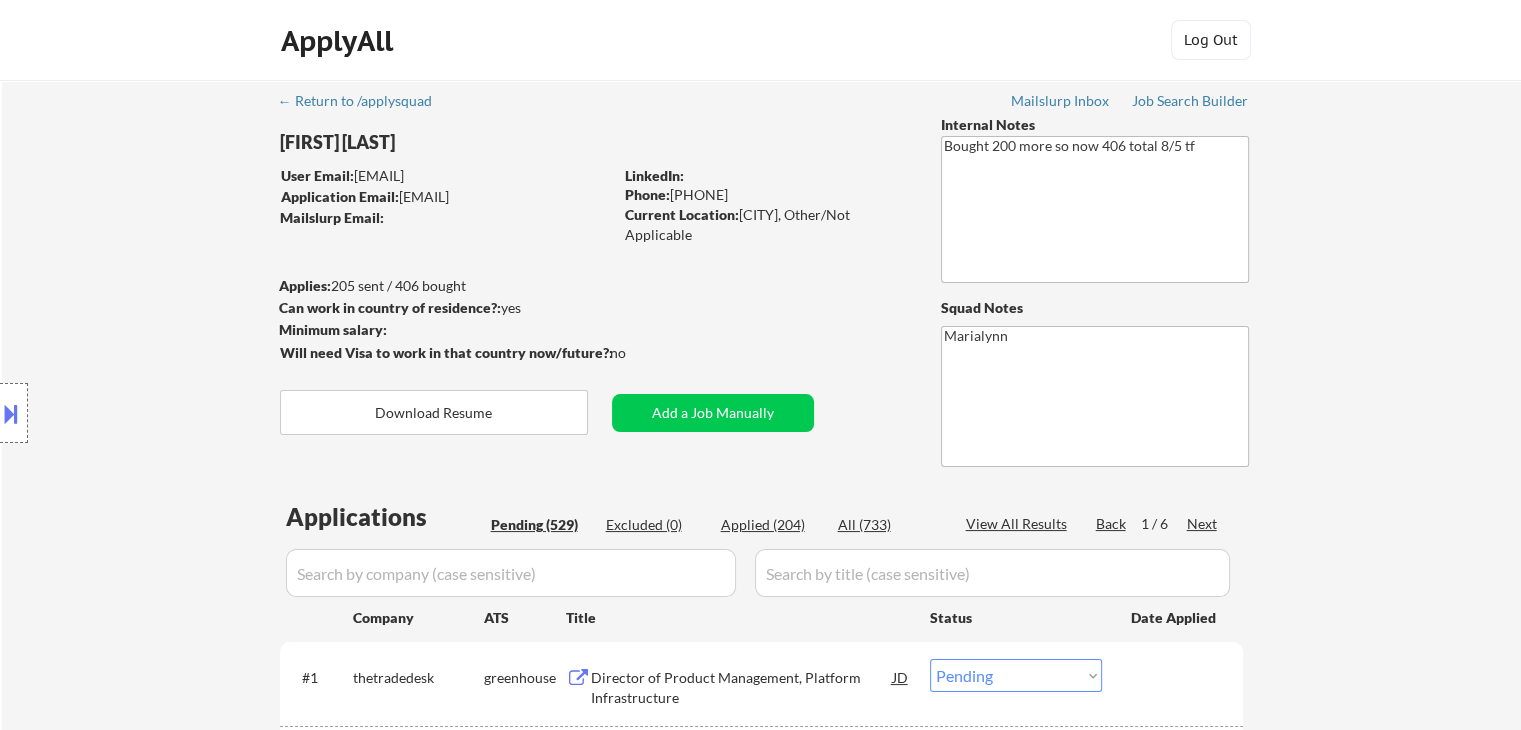 drag, startPoint x: 720, startPoint y: 269, endPoint x: 1413, endPoint y: 248, distance: 693.3181 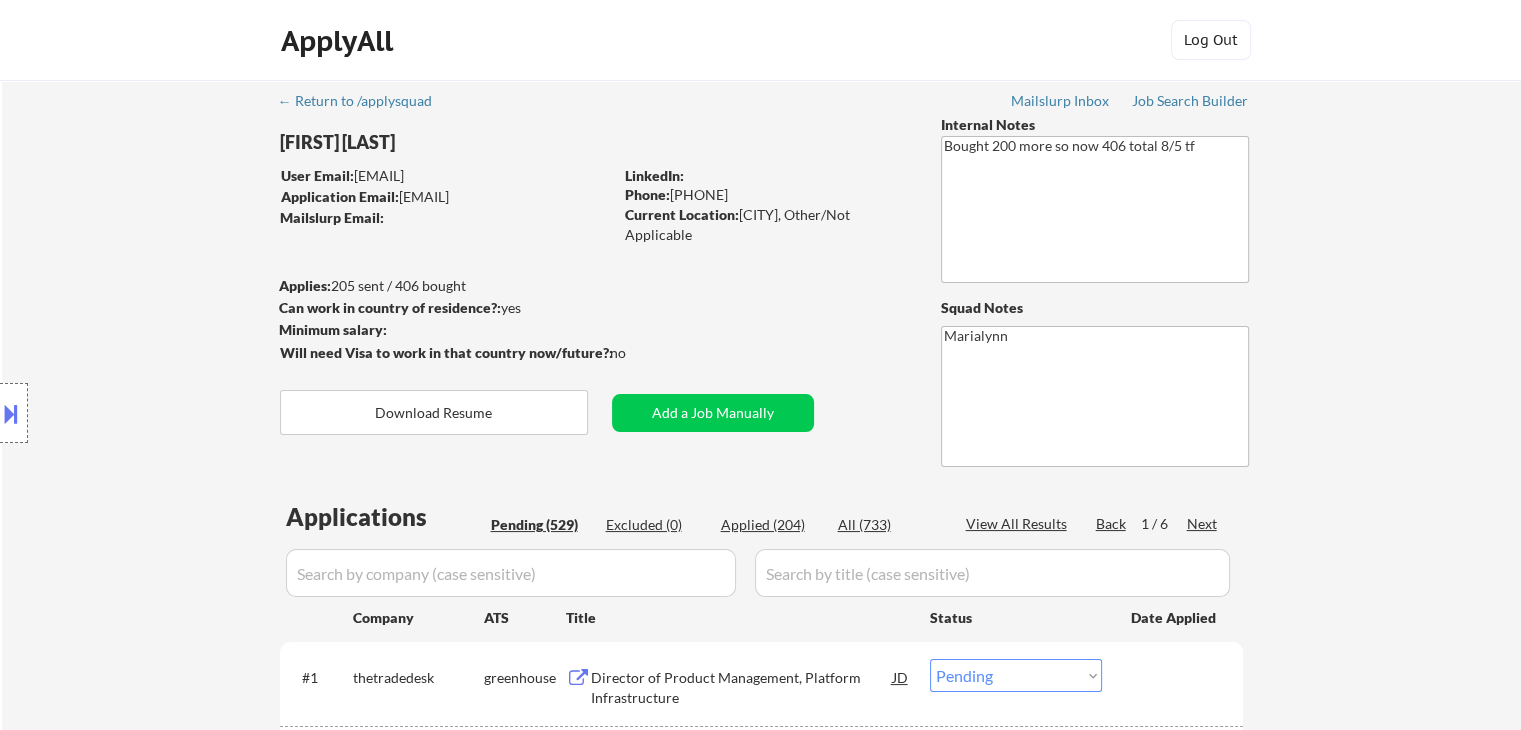 scroll, scrollTop: 100, scrollLeft: 0, axis: vertical 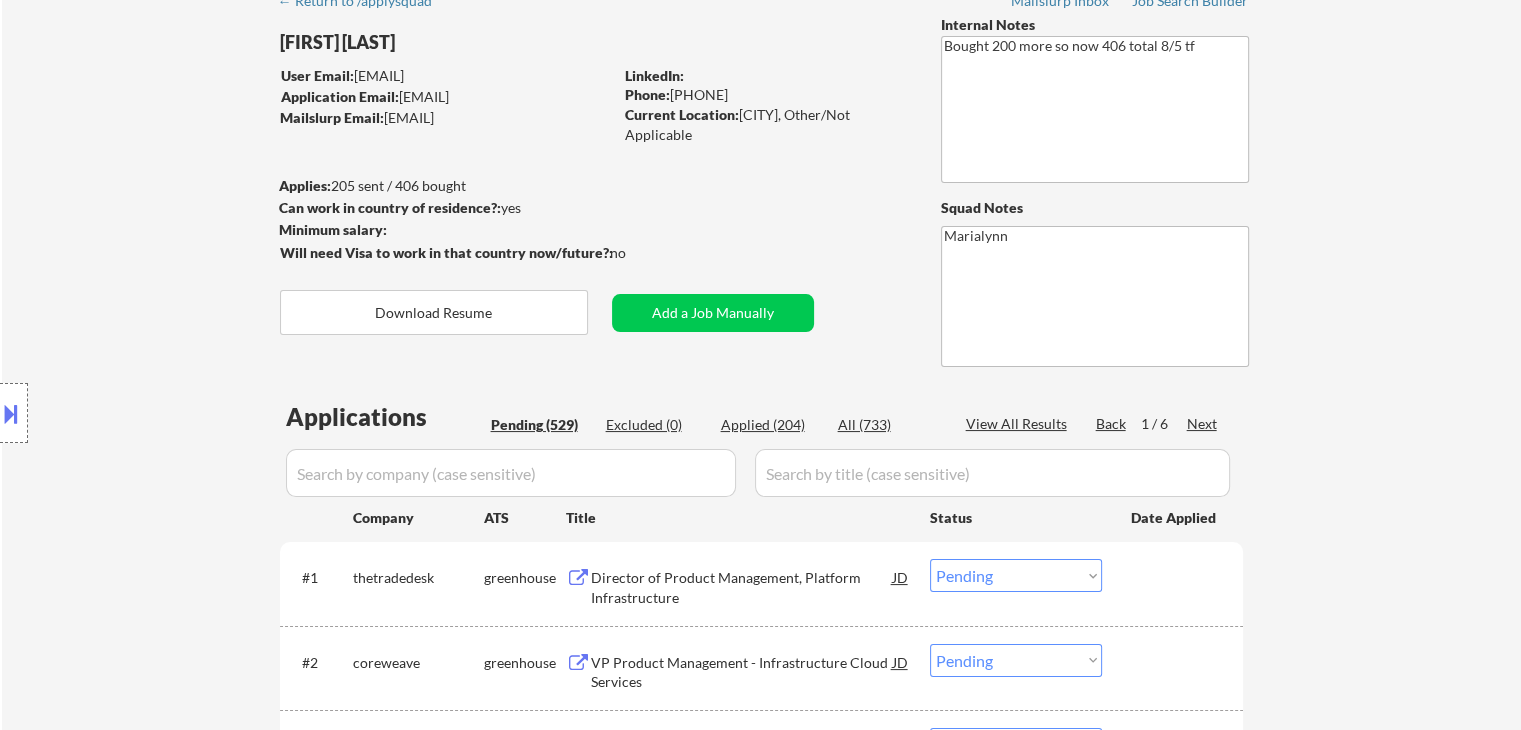 click at bounding box center (11, 413) 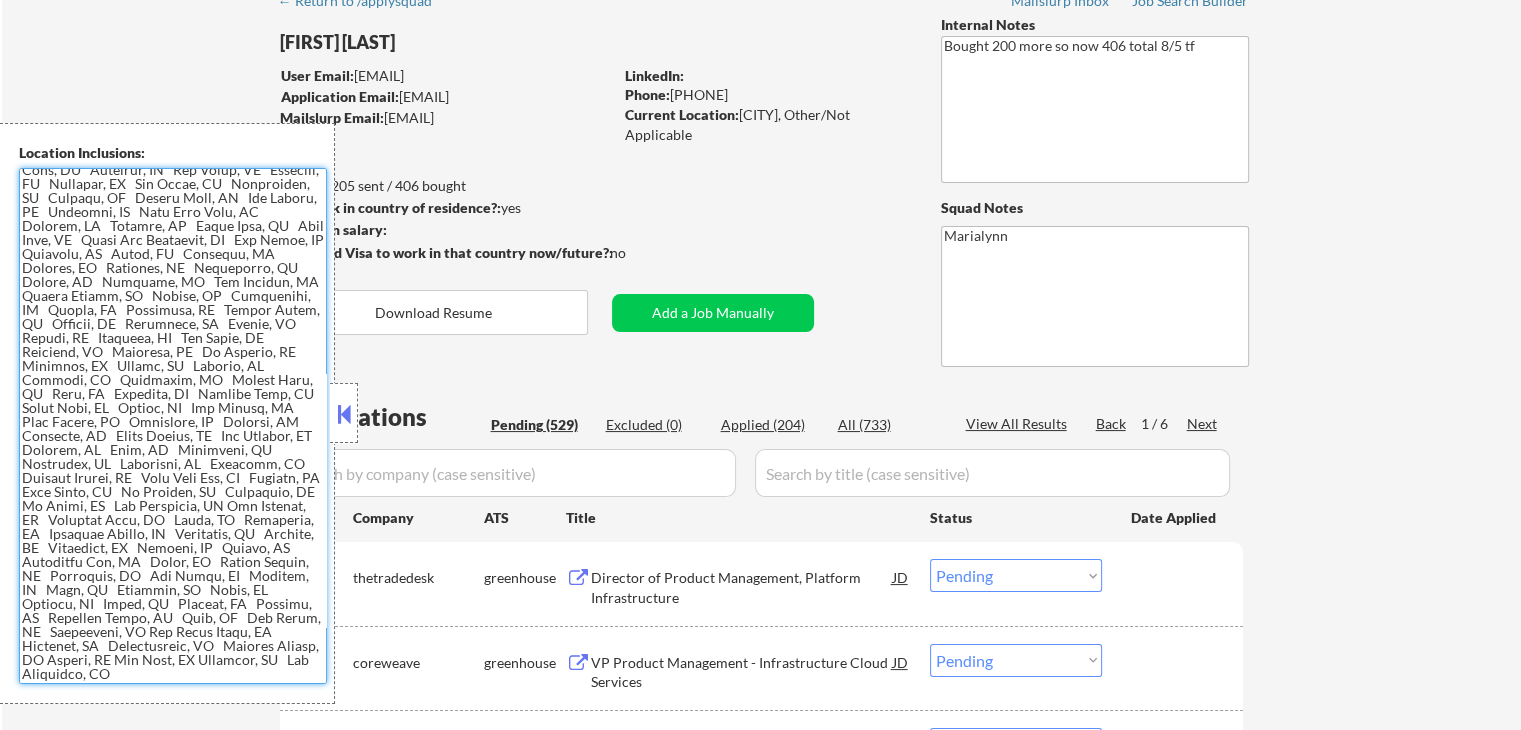 scroll, scrollTop: 2, scrollLeft: 0, axis: vertical 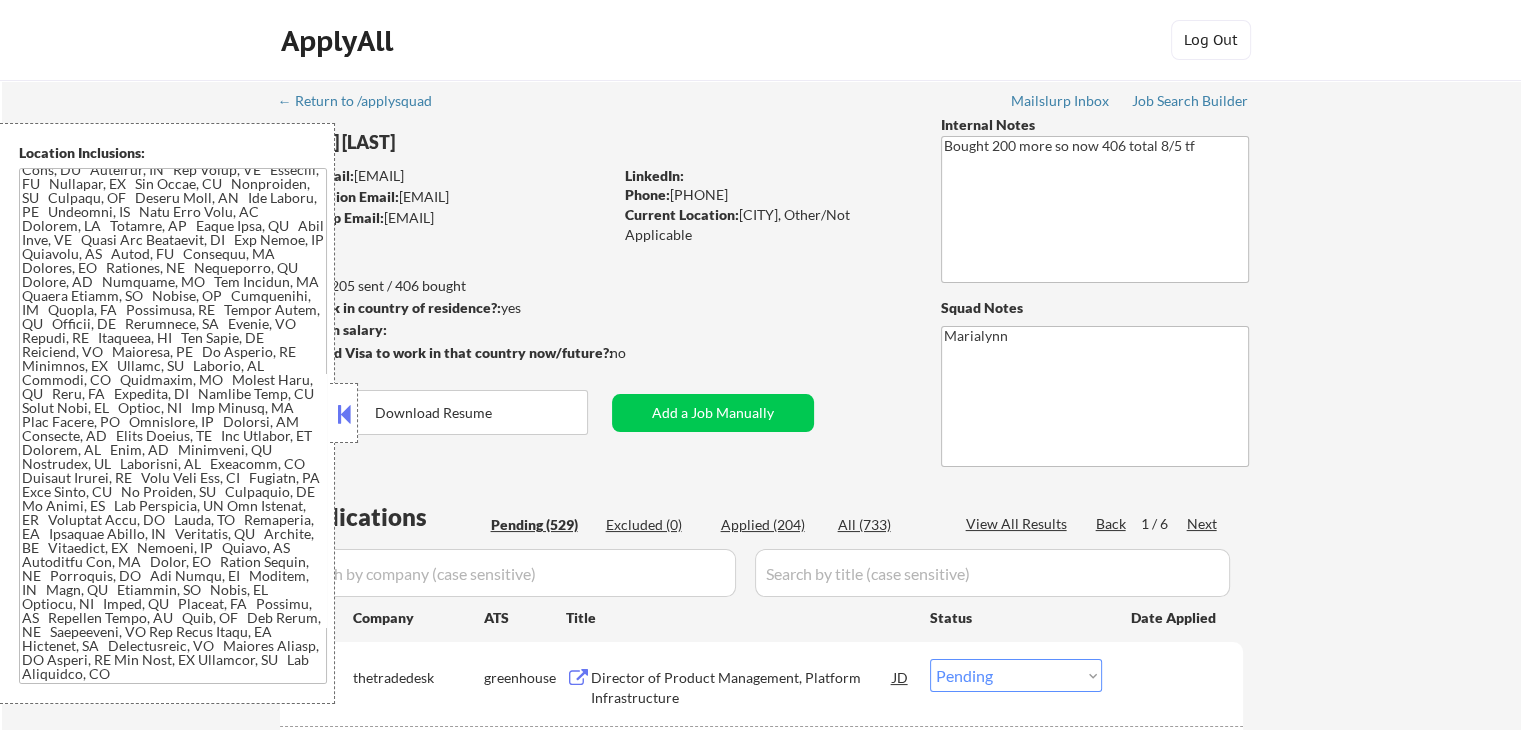 drag, startPoint x: 672, startPoint y: 196, endPoint x: 752, endPoint y: 193, distance: 80.05623 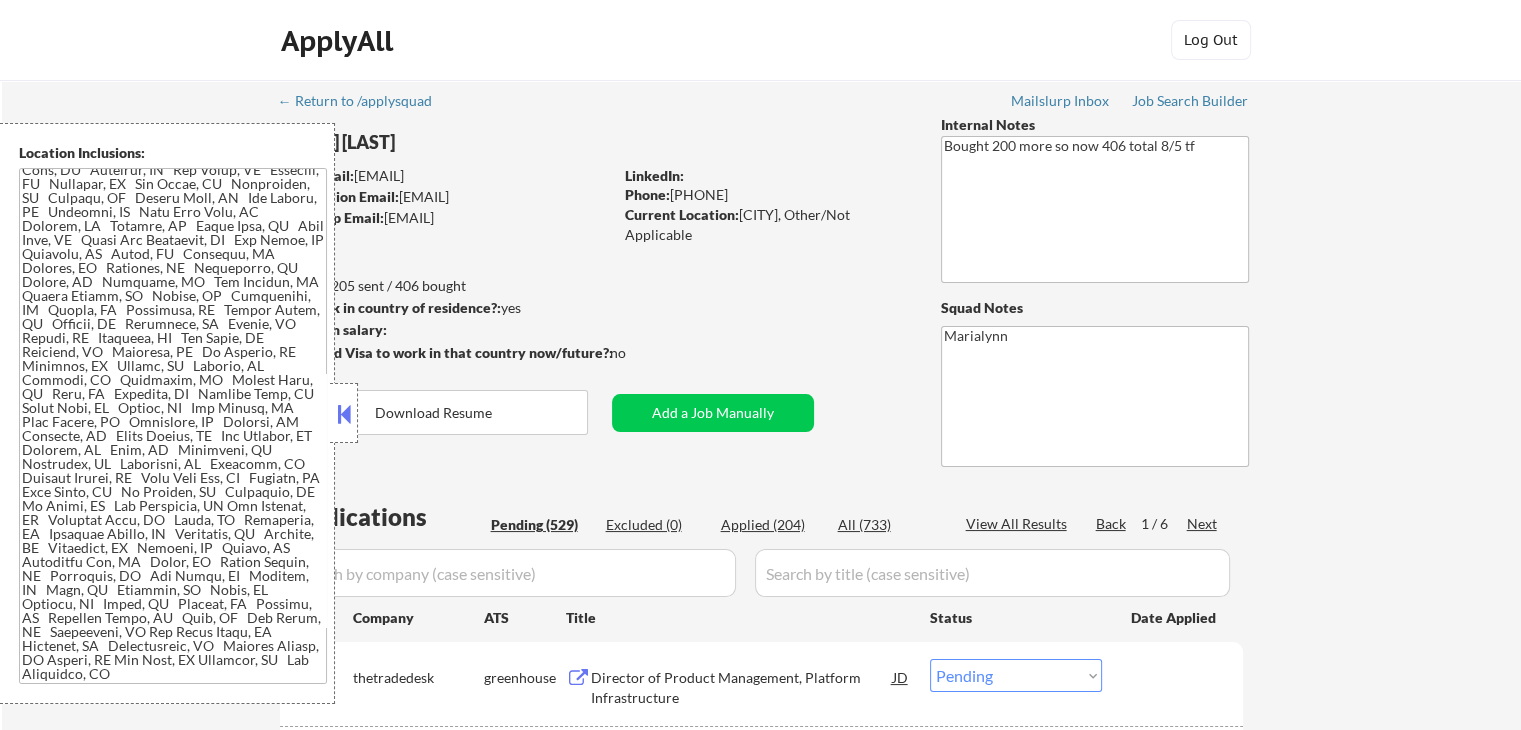 click at bounding box center [344, 414] 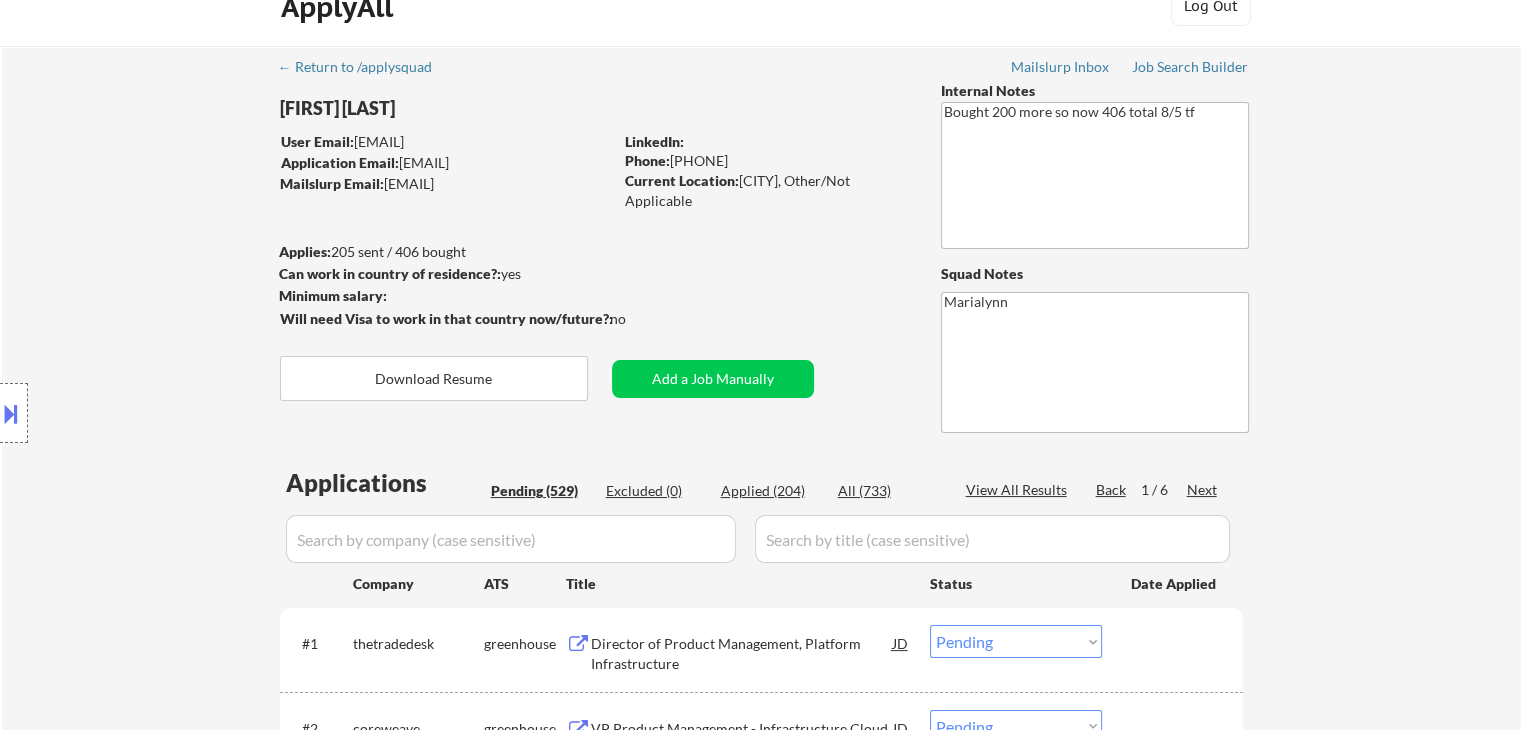 scroll, scrollTop: 0, scrollLeft: 0, axis: both 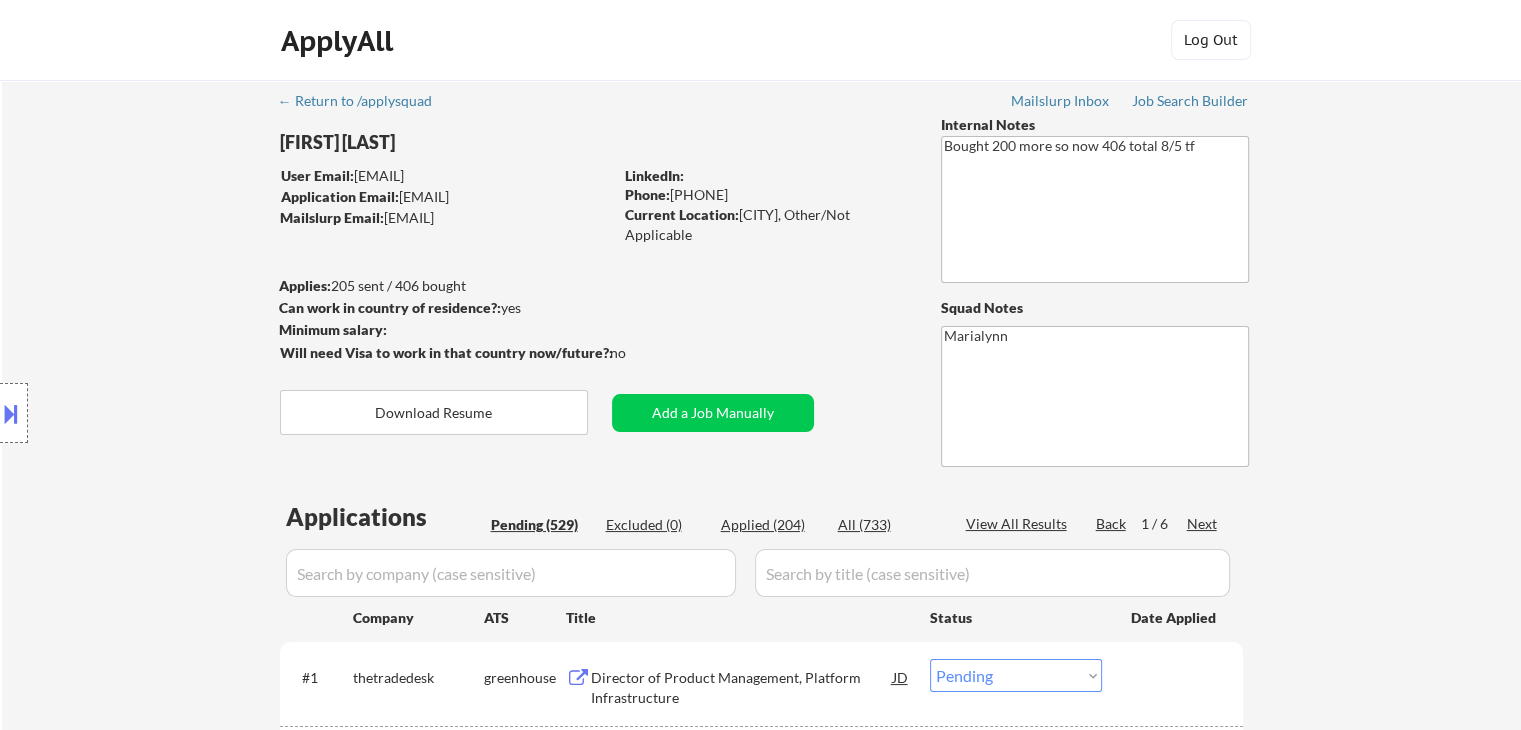 click on "← Return to /applysquad Mailslurp Inbox Job Search Builder [FIRST] [LAST] User Email: [EMAIL] Application Email: [EMAIL] Mailslurp Email: [EMAIL] LinkedIn: Phone: [PHONE] Current Location: [CITY], Other/Not Applicable Applies: 205 sent / 406 bought Internal Notes Bought 200 more so now 406 total 8/5 tf Can work in country of residence?: yes Squad Notes Minimum salary: Will need Visa to work in that country now/future?: no Download Resume Add a Job Manually Marialynn Applications Pending (529) Excluded (0) Applied (204) All (733) View All Results Back 1 / 6 Next Company ATS Title Status Date Applied #1 thetradedesk greenhouse Director of Product Management, Platform Infrastructure JD Choose an option... Pending Applied Excluded (Questions) Excluded (Expired) Excluded (Location) Excluded (Bad Match) Excluded (Blocklist) Excluded (Salary) Excluded (Other) #2 coreweave greenhouse VP Product Management - Infrastructure Cloud Services JD #3 JD" at bounding box center [762, 4328] 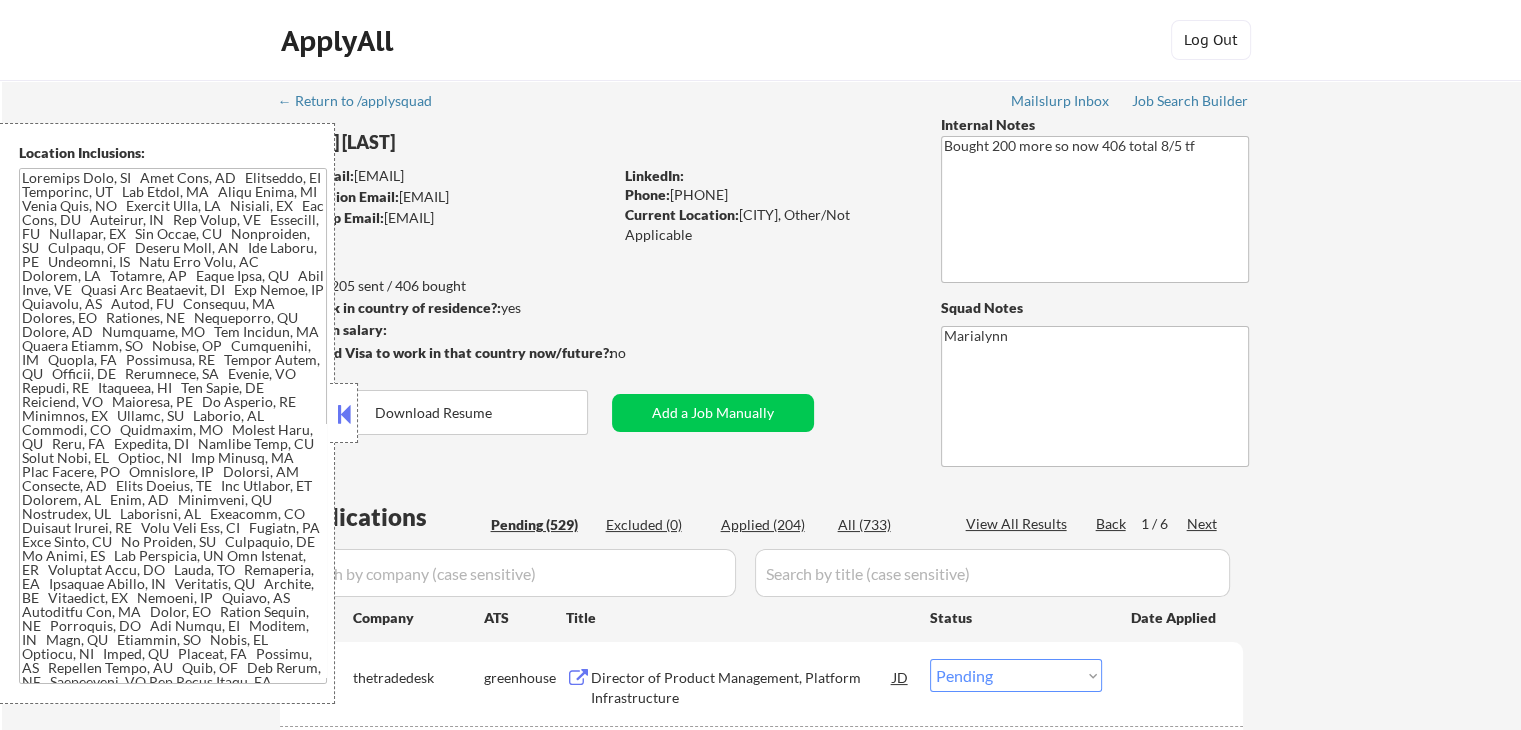 scroll, scrollTop: 0, scrollLeft: 0, axis: both 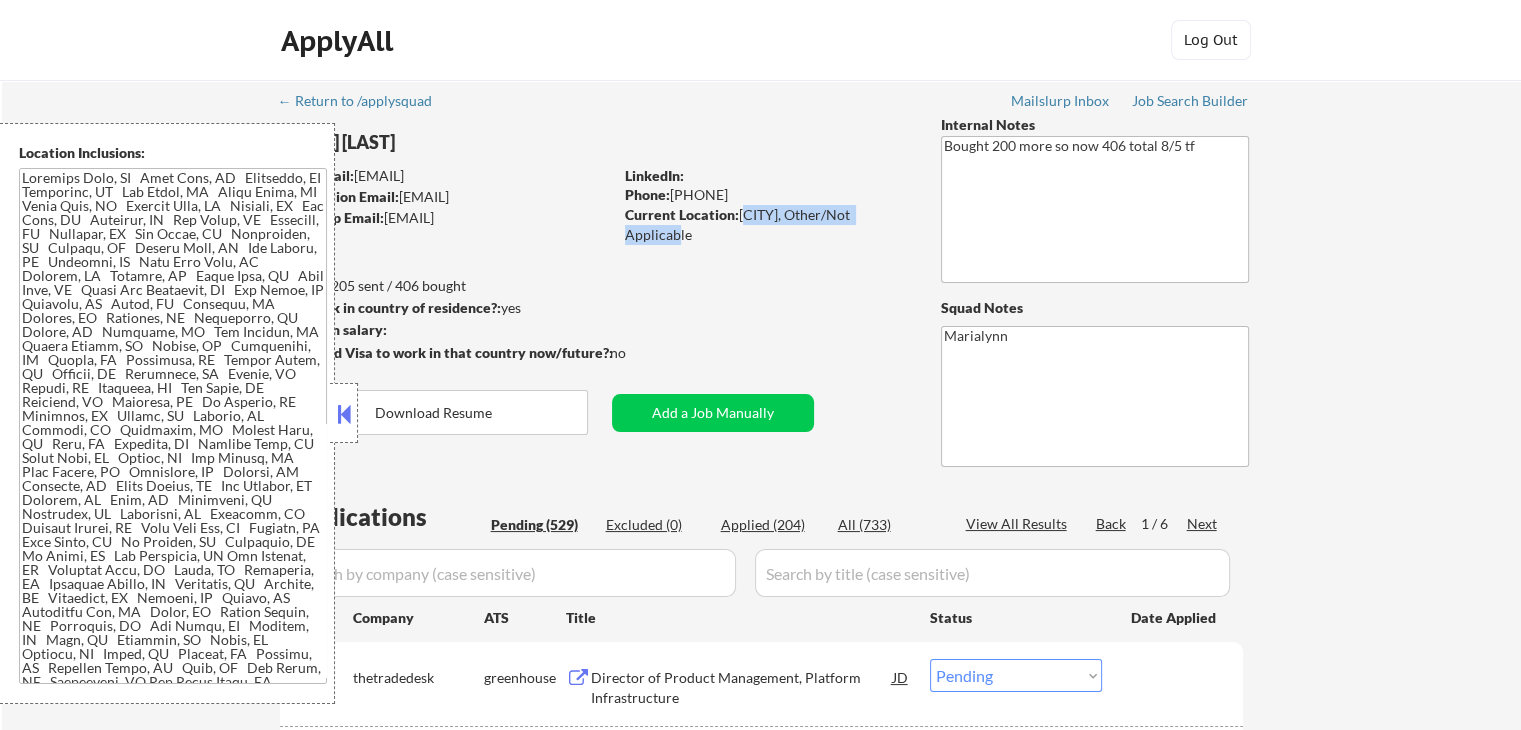 drag, startPoint x: 740, startPoint y: 212, endPoint x: 905, endPoint y: 211, distance: 165.00304 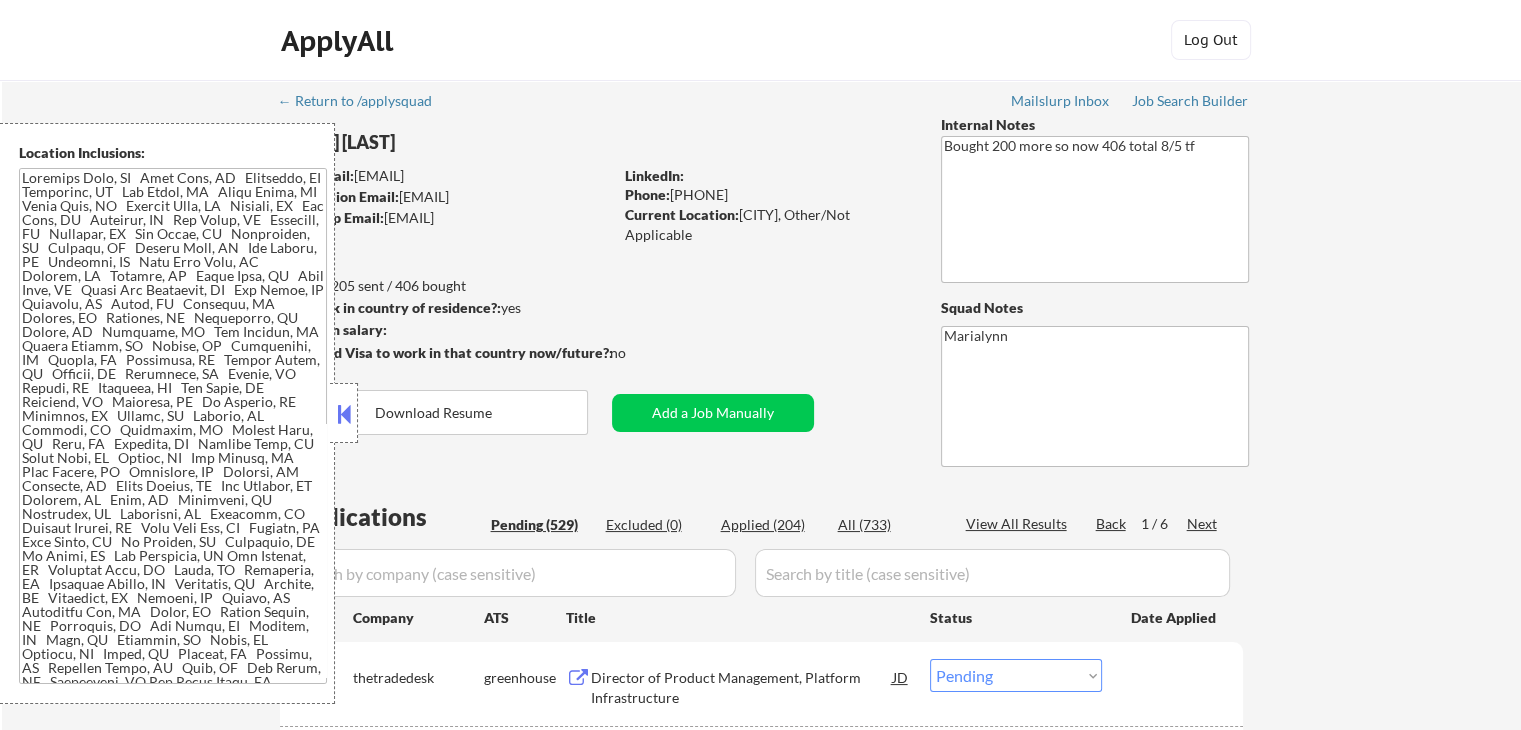 click on "Phone: [PHONE]" at bounding box center (766, 195) 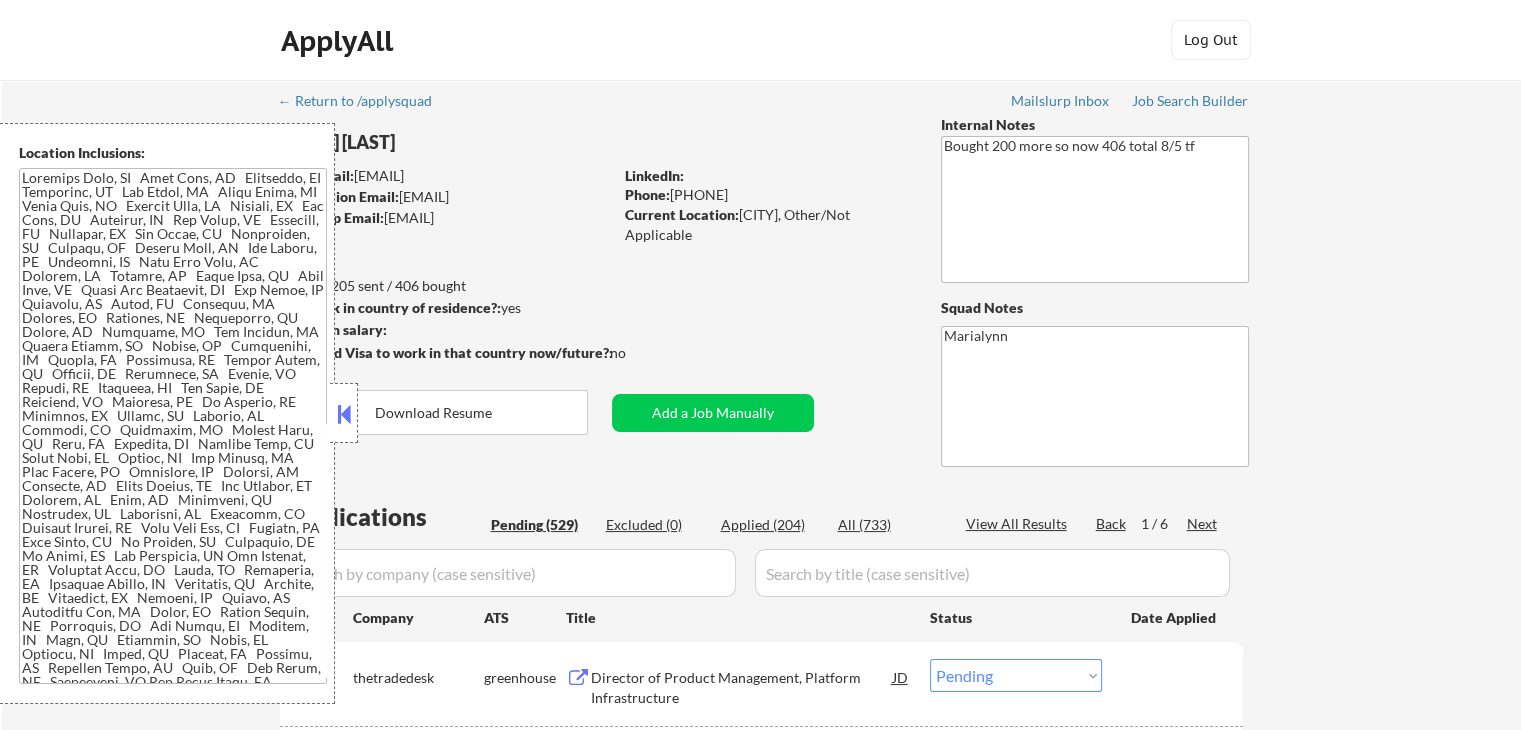 click on "Phone: [PHONE]" at bounding box center (766, 195) 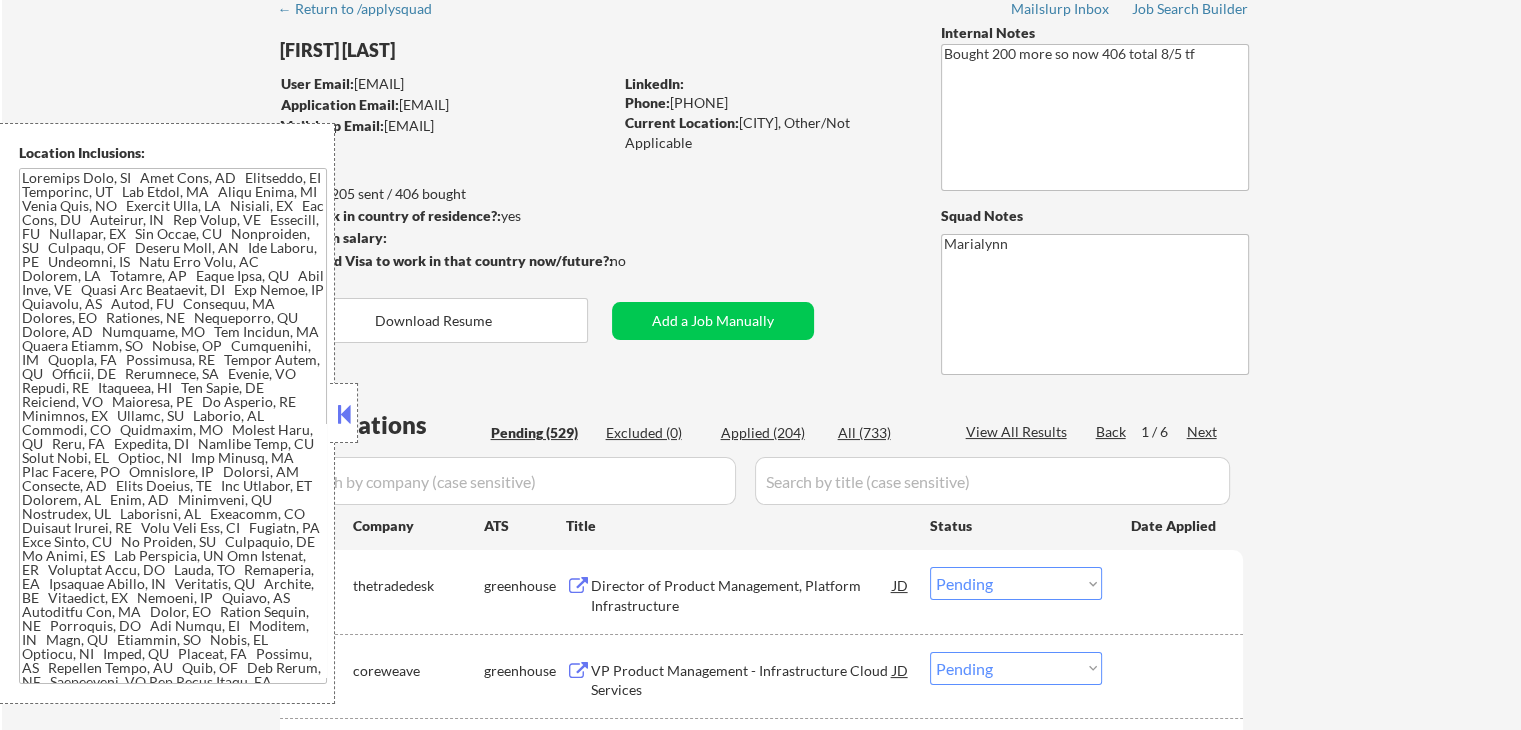 scroll, scrollTop: 200, scrollLeft: 0, axis: vertical 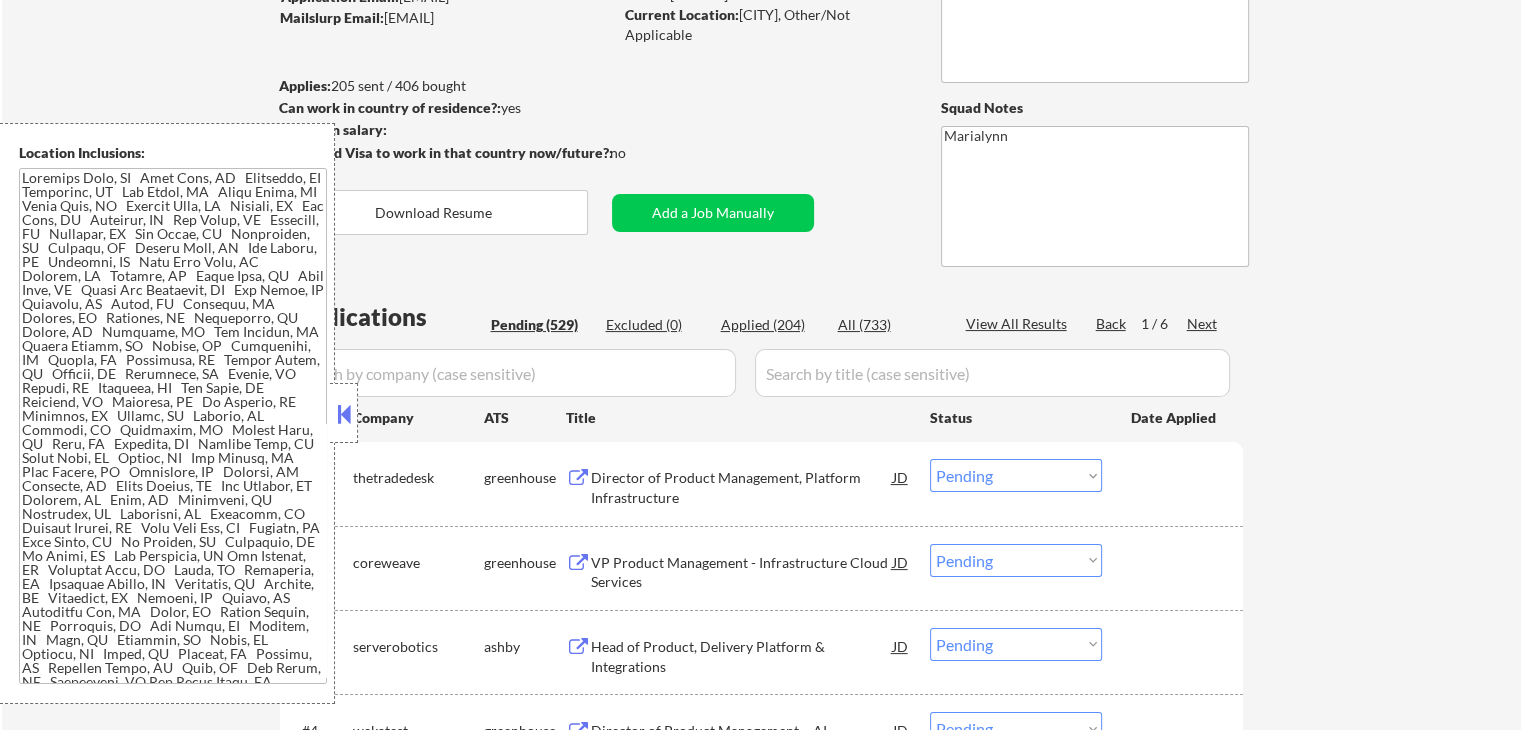 click at bounding box center (344, 414) 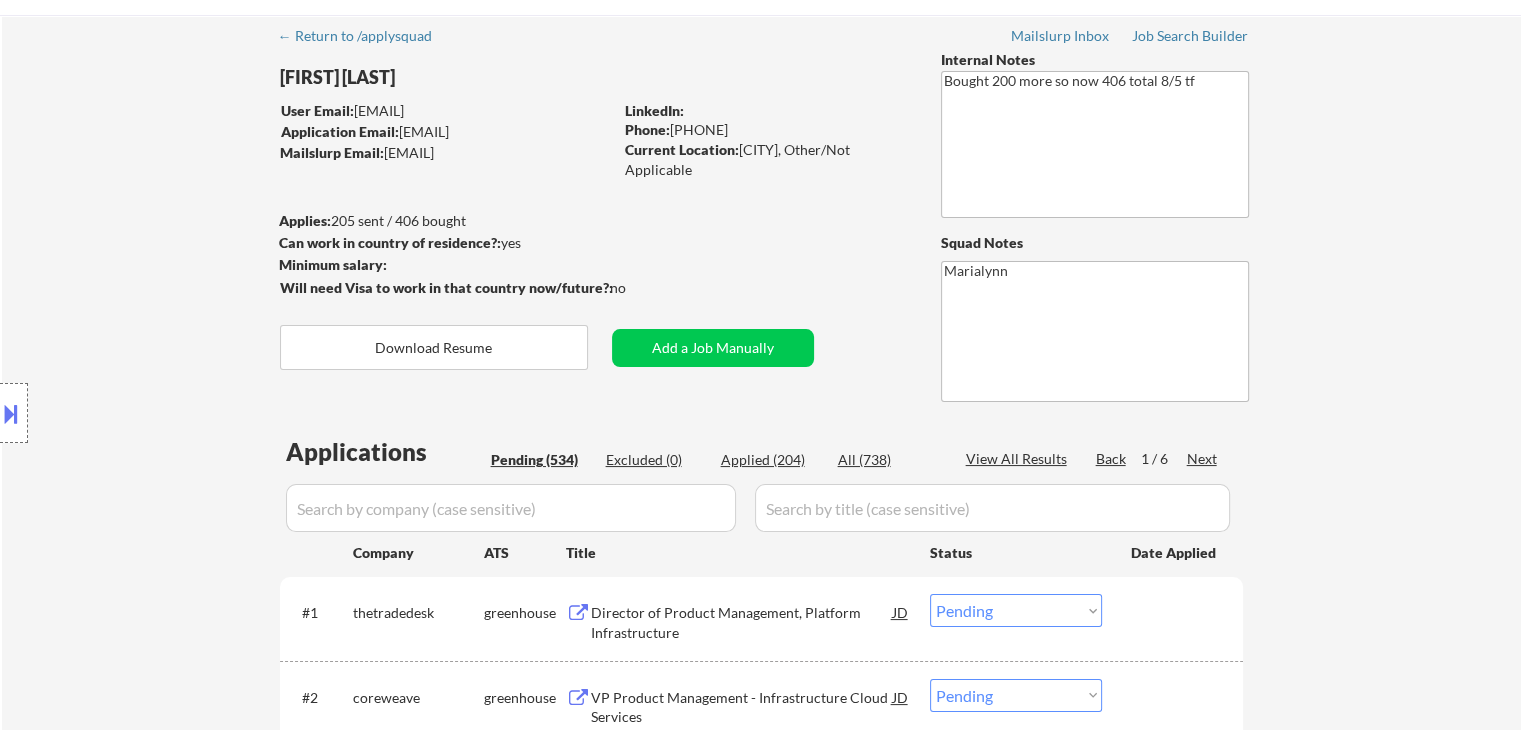 scroll, scrollTop: 100, scrollLeft: 0, axis: vertical 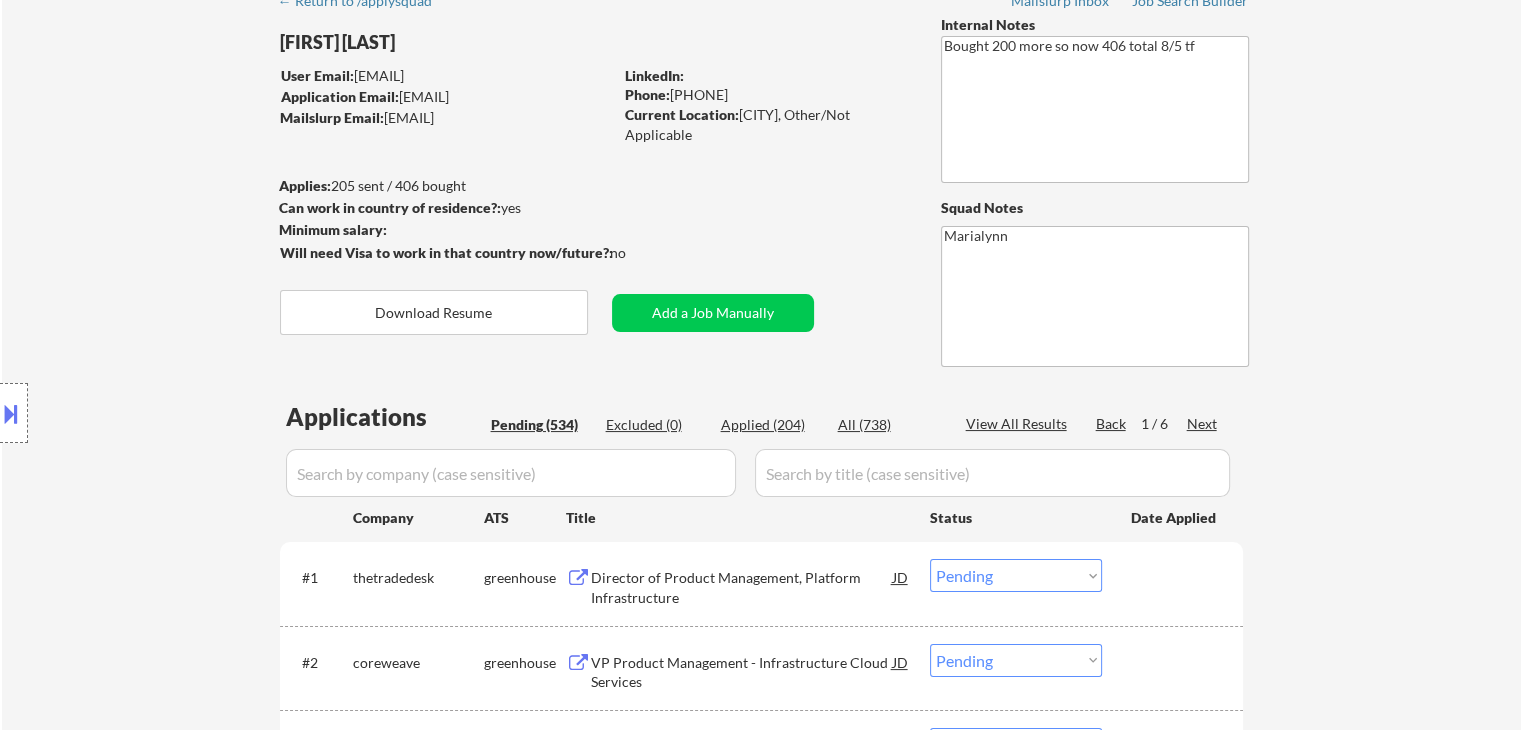 click on "← Return to /applysquad Mailslurp Inbox Job Search Builder [FIRST] [LAST] User Email: [EMAIL] Application Email: [EMAIL] Mailslurp Email: [EMAIL] LinkedIn: Phone: [PHONE] Current Location: [CITY], Other/Not Applicable Applies: 205 sent / 406 bought Internal Notes Bought 200 more so now 406 total 8/5 tf Can work in country of residence?: yes Squad Notes Minimum salary: Will need Visa to work in that country now/future?: no Download Resume Add a Job Manually Marialynn Applications Pending (534) Excluded (0) Applied (204) All (738) View All Results Back 1 / 6 Next Company ATS Title Status Date Applied #1 thetradedesk greenhouse Director of Product Management, Platform Infrastructure JD Choose an option... Pending Applied Excluded (Questions) Excluded (Expired) Excluded (Location) Excluded (Bad Match) Excluded (Blocklist) Excluded (Salary) Excluded (Other) #2 coreweave greenhouse VP Product Management - Infrastructure Cloud Services JD #3 JD" at bounding box center [762, 4234] 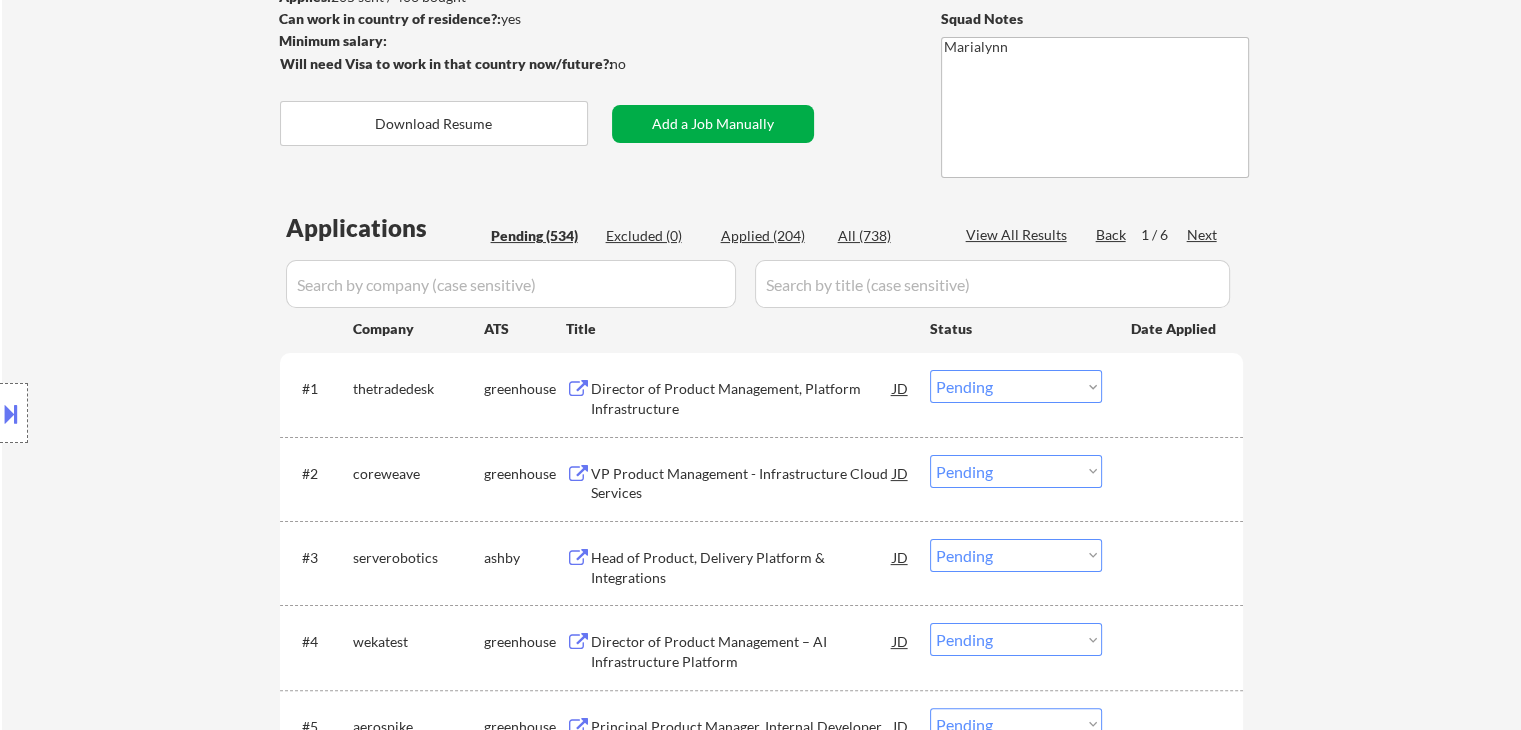 scroll, scrollTop: 300, scrollLeft: 0, axis: vertical 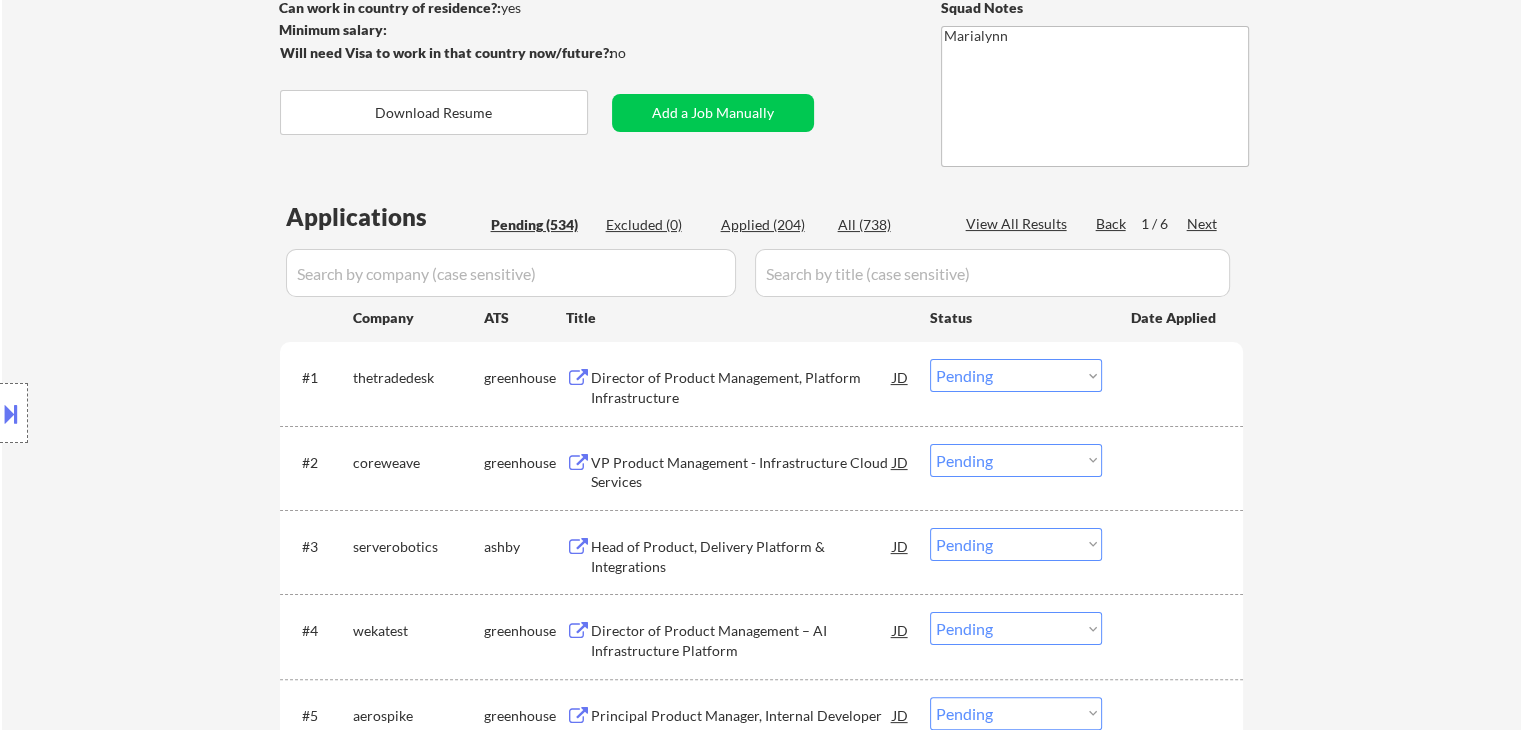 click on "Director of Product Management, Platform Infrastructure" at bounding box center (742, 387) 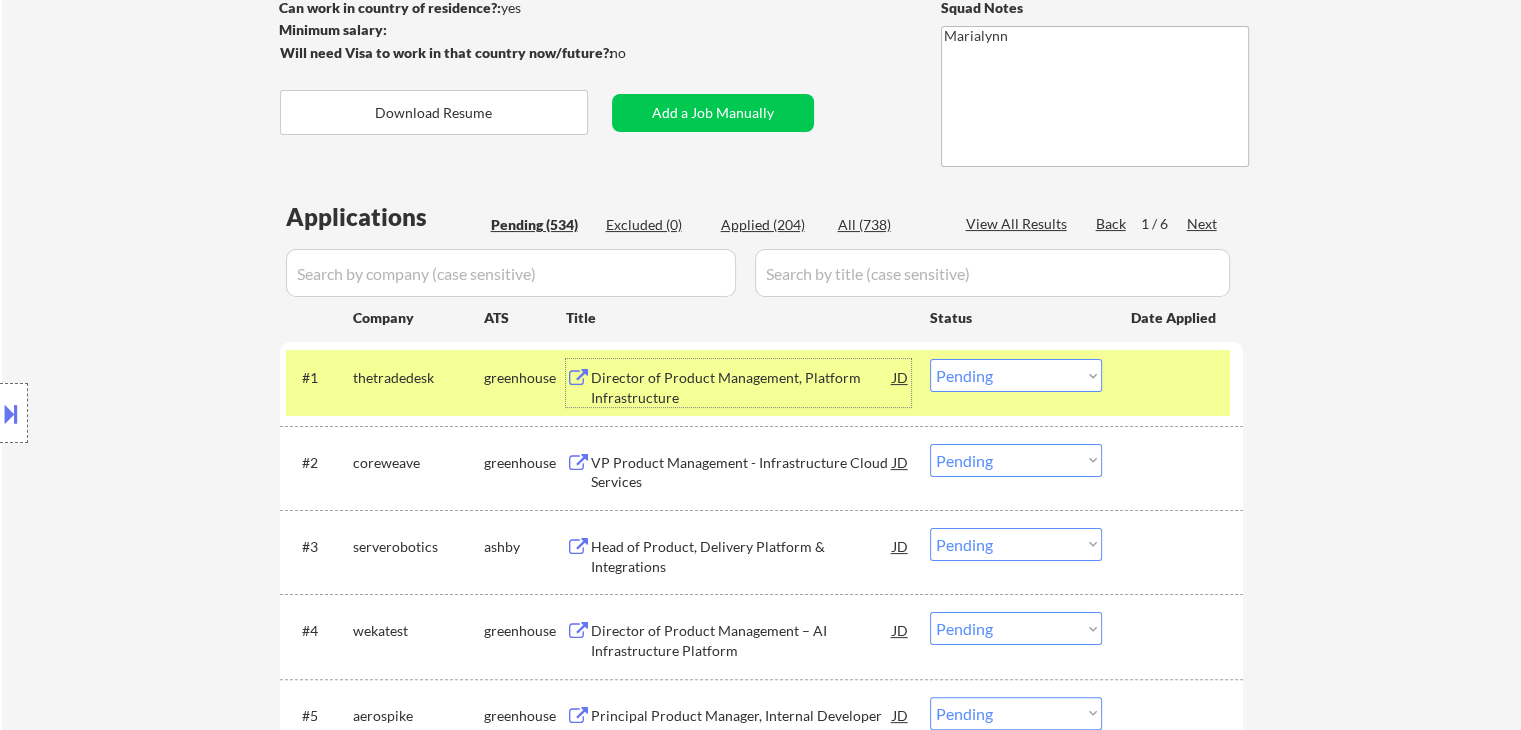 drag, startPoint x: 995, startPoint y: 372, endPoint x: 997, endPoint y: 383, distance: 11.18034 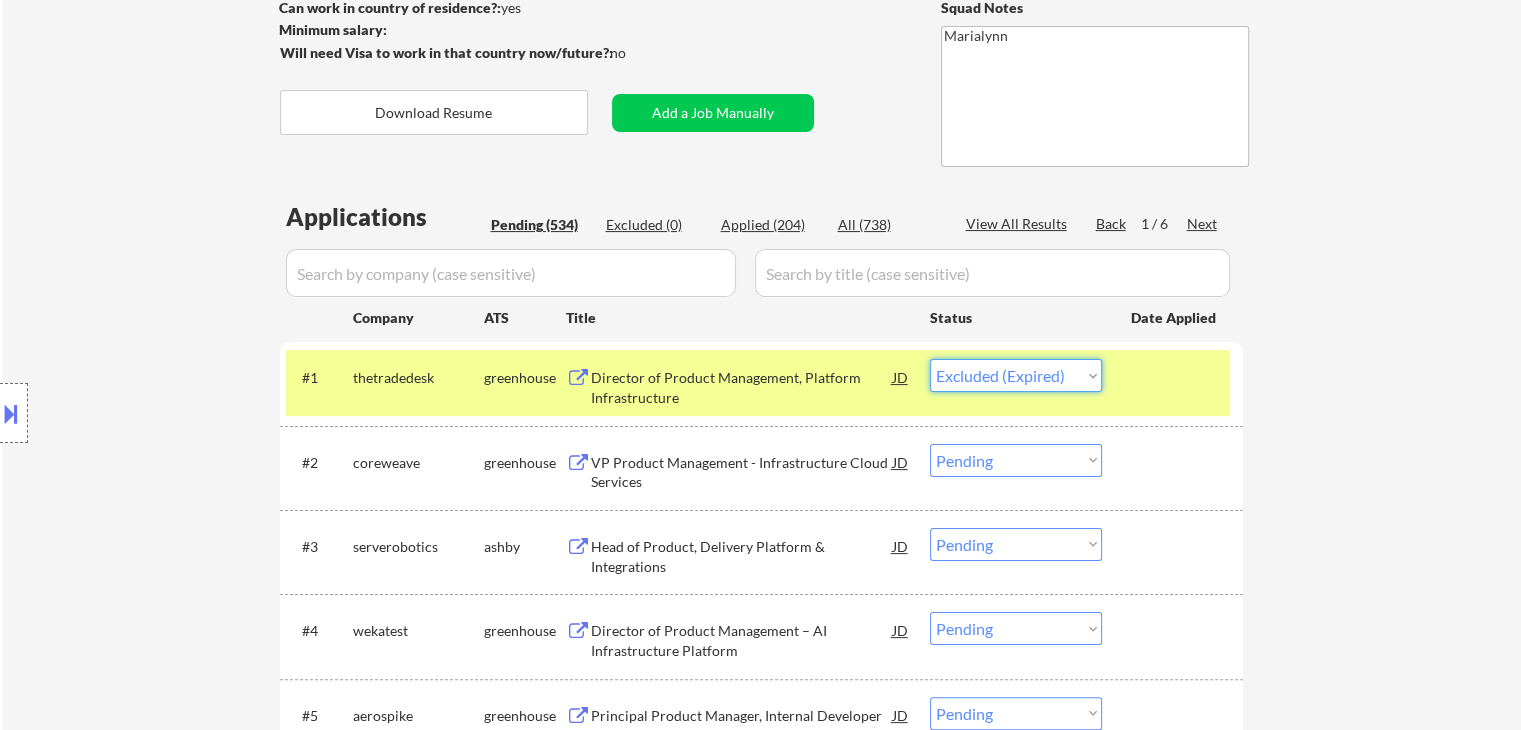 click on "Choose an option... Pending Applied Excluded (Questions) Excluded (Expired) Excluded (Location) Excluded (Bad Match) Excluded (Blocklist) Excluded (Salary) Excluded (Other)" at bounding box center (1016, 375) 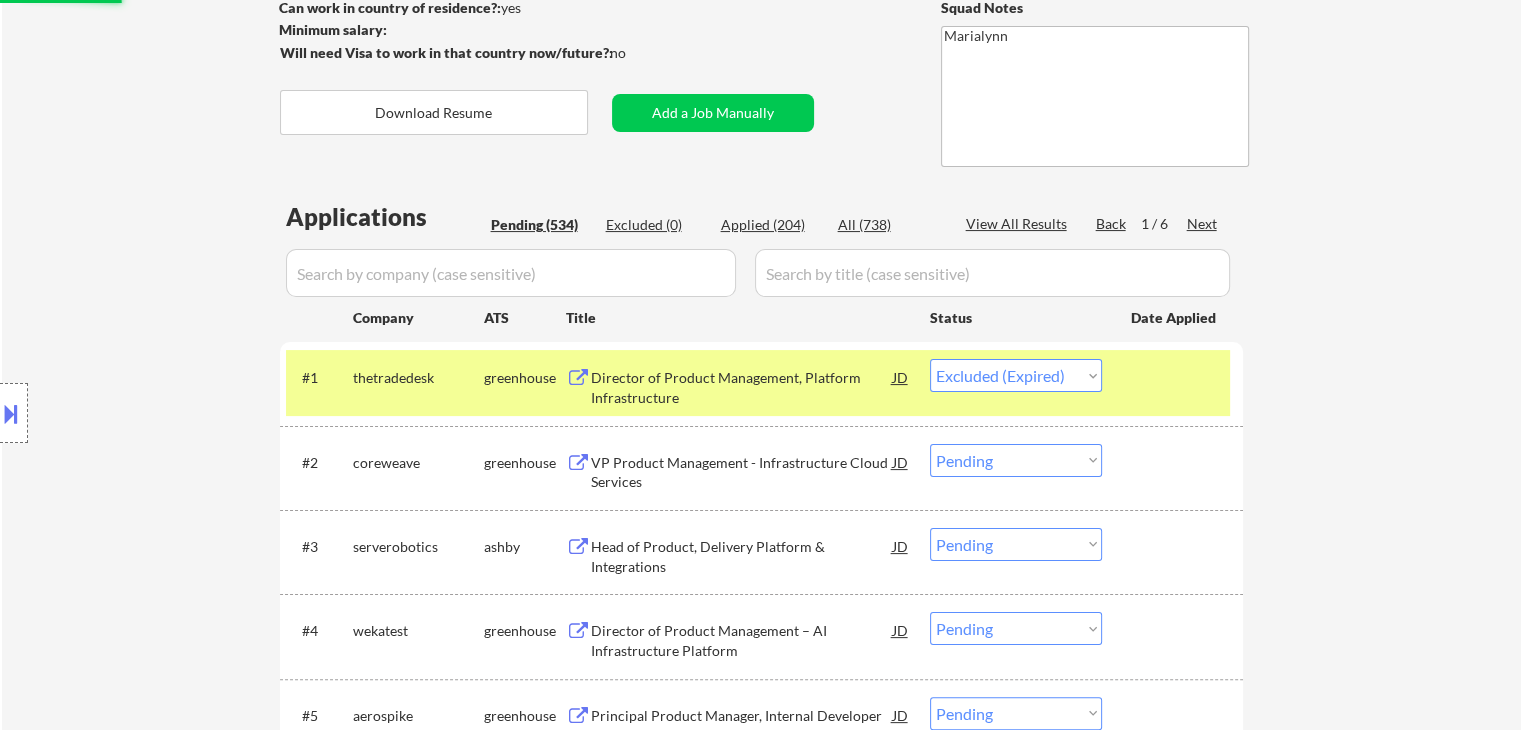 click on "VP Product Management - Infrastructure Cloud Services" at bounding box center [742, 472] 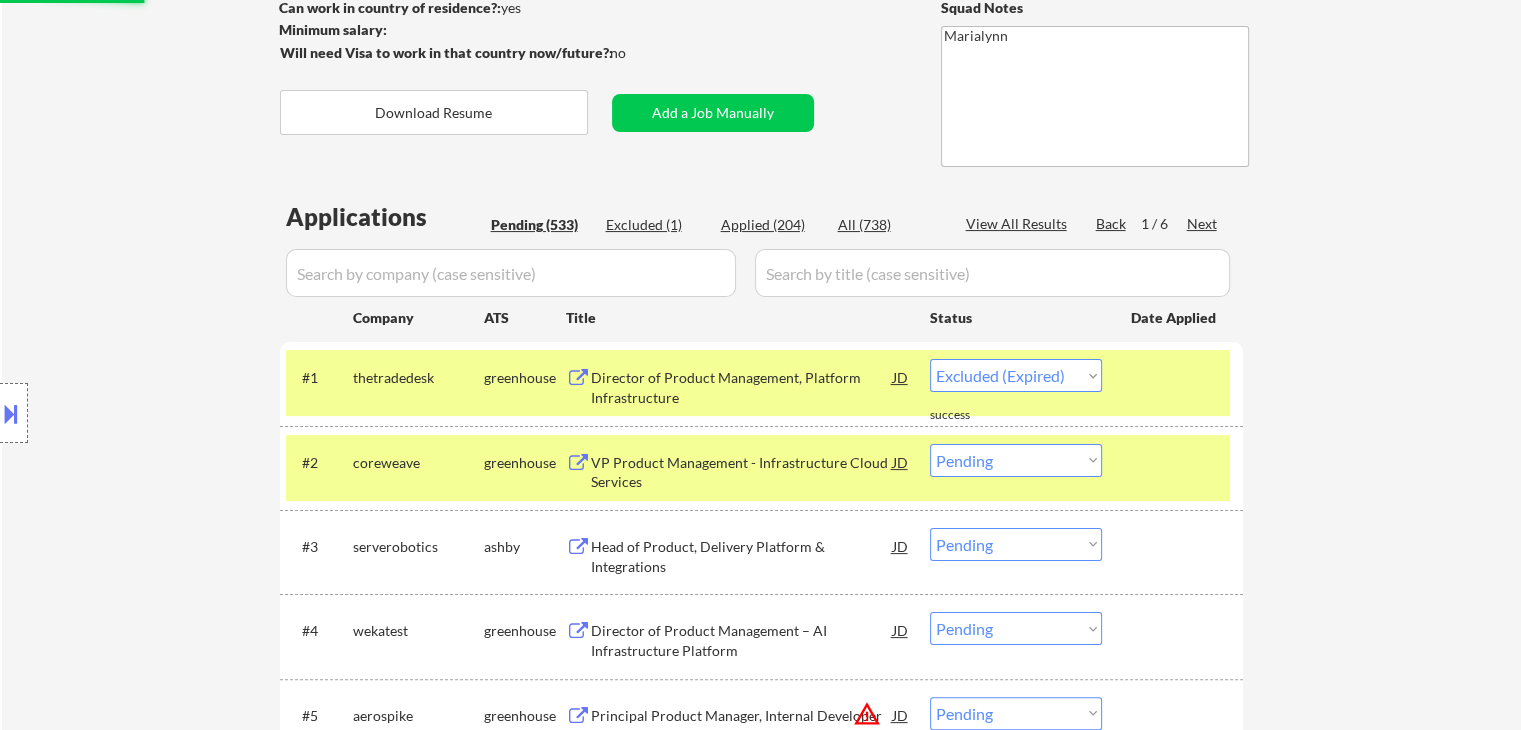 select on ""pending"" 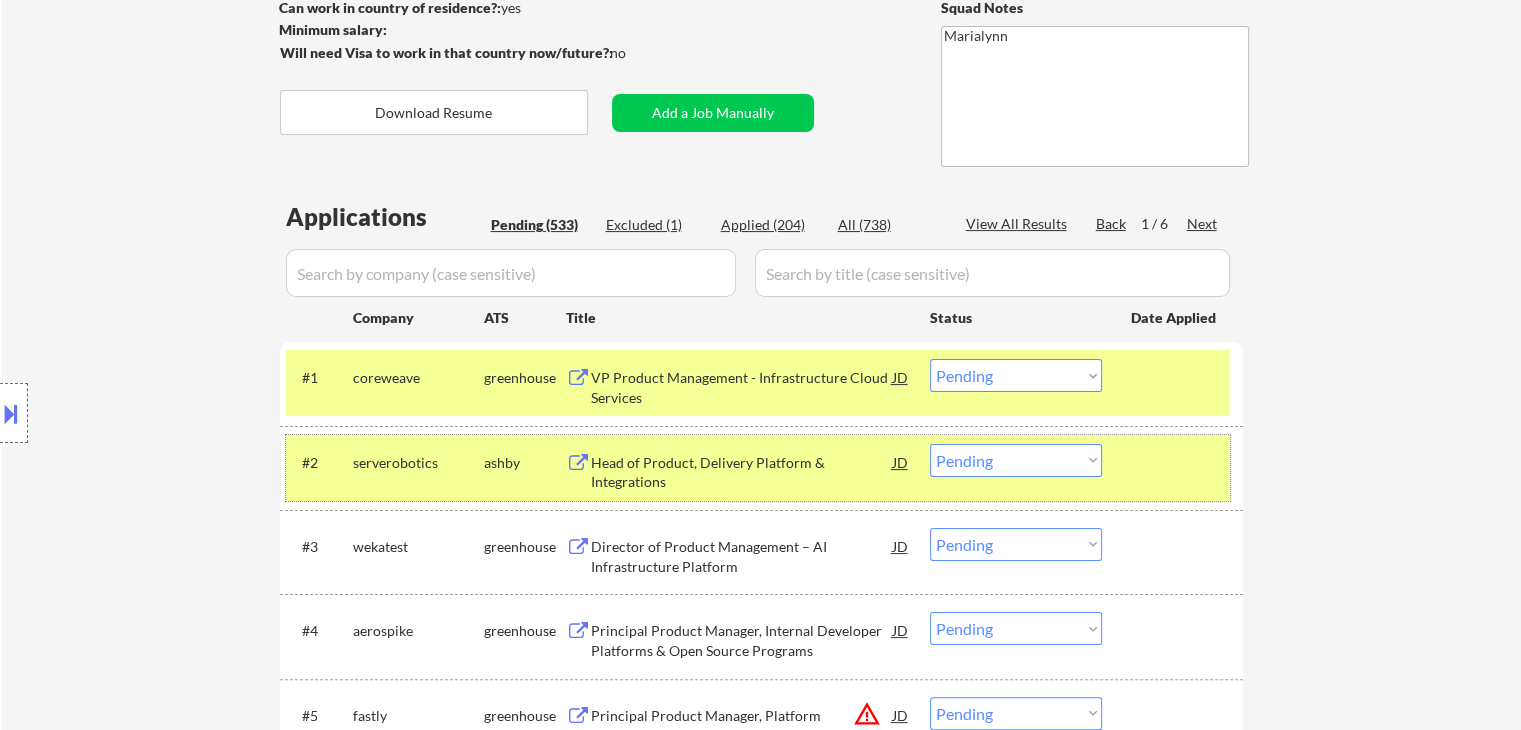 click on "serverobotics" at bounding box center [418, 463] 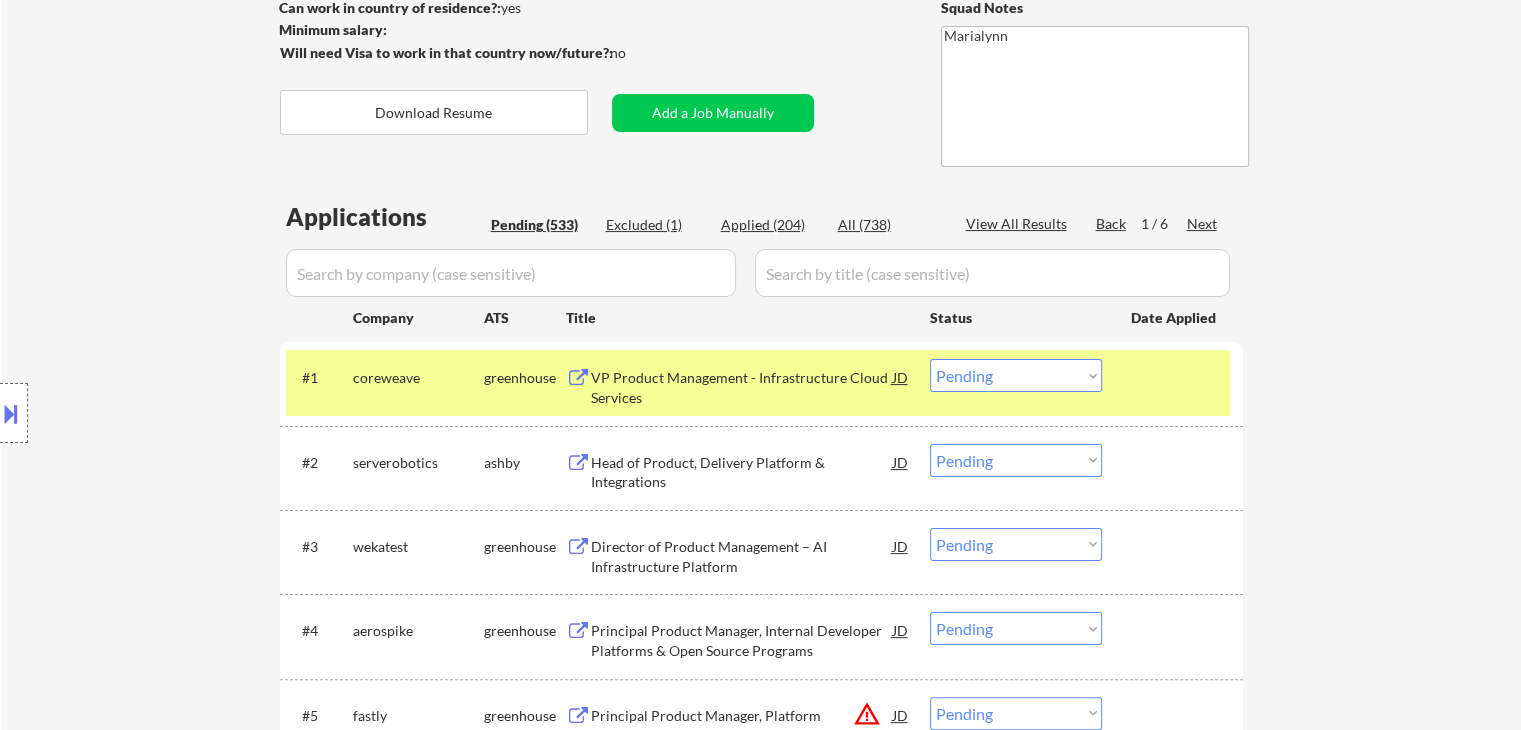 click on "greenhouse" at bounding box center (525, 377) 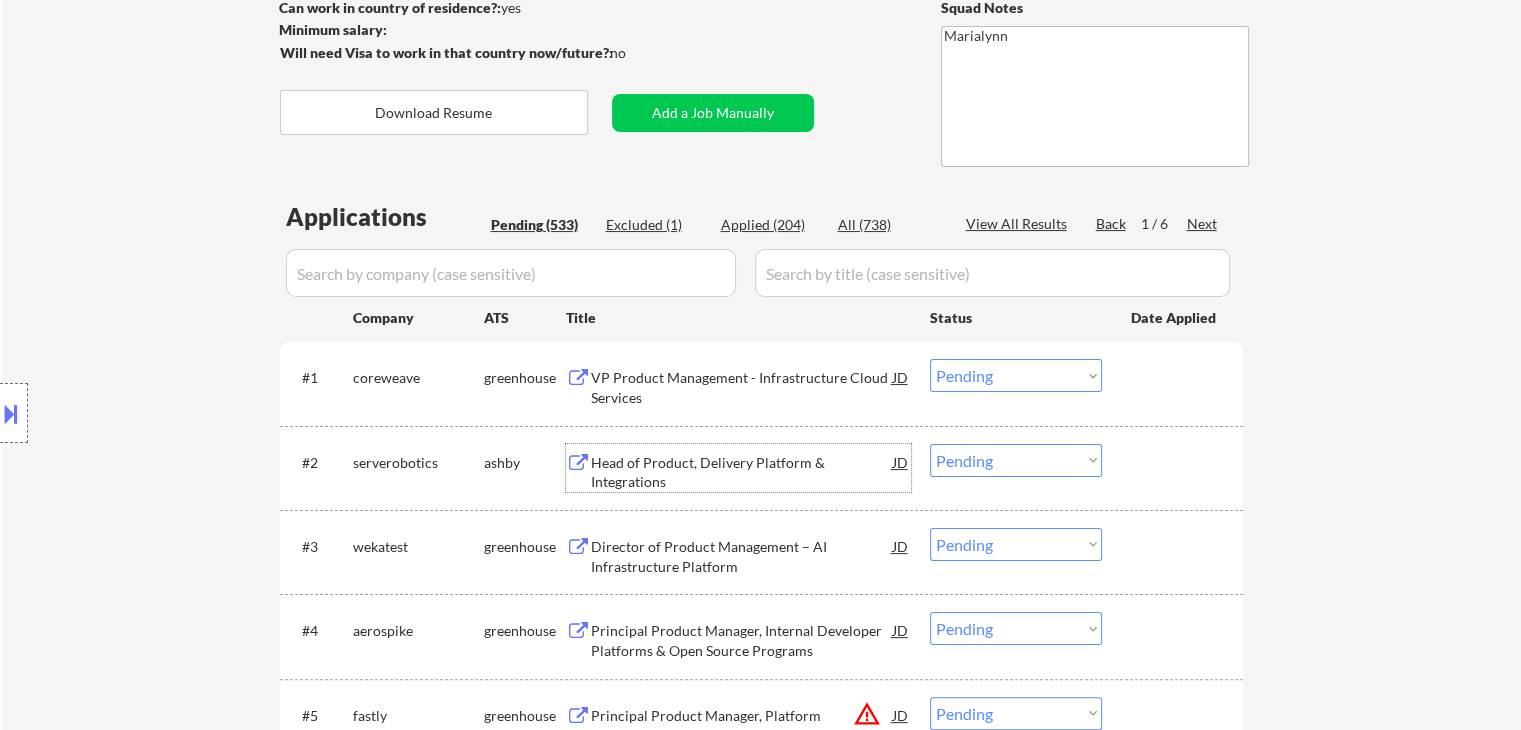 click on "Head of Product, Delivery Platform & Integrations" at bounding box center [742, 472] 